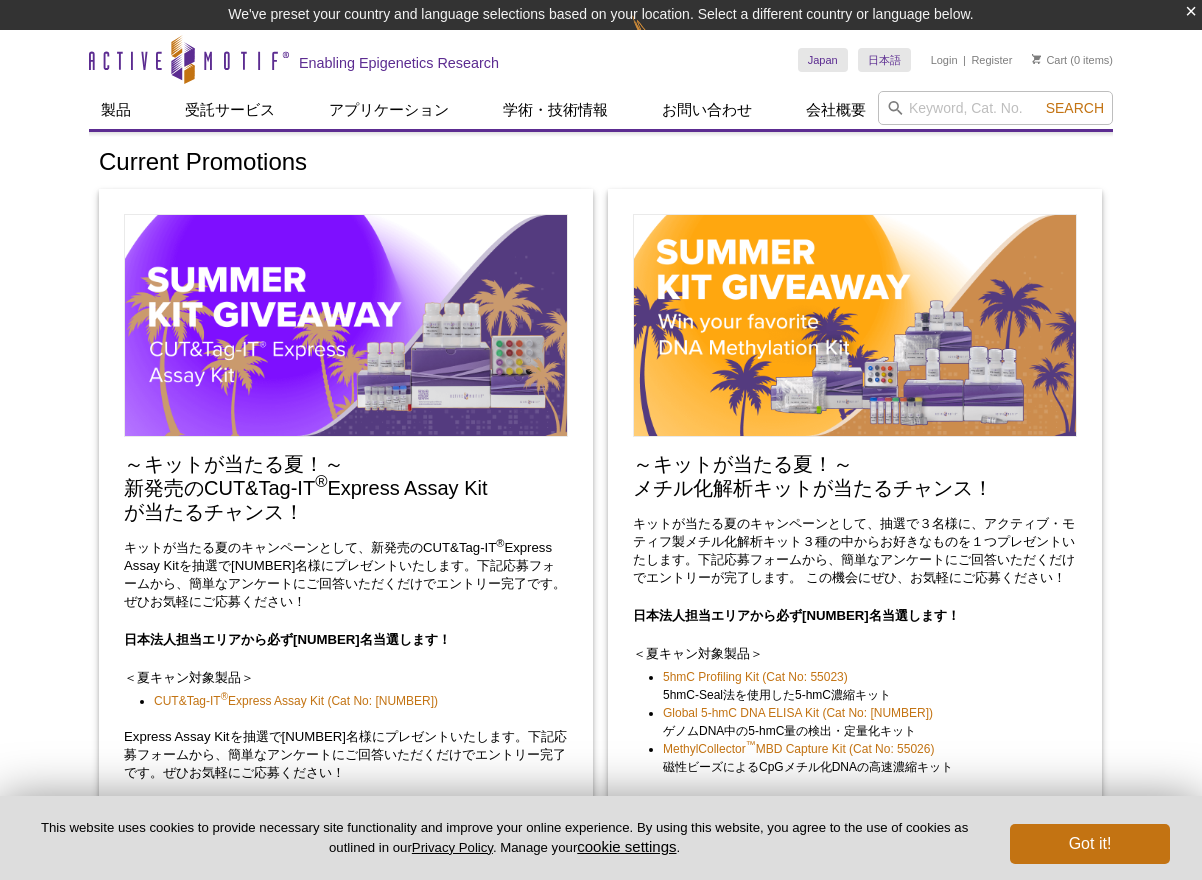 scroll, scrollTop: 0, scrollLeft: 0, axis: both 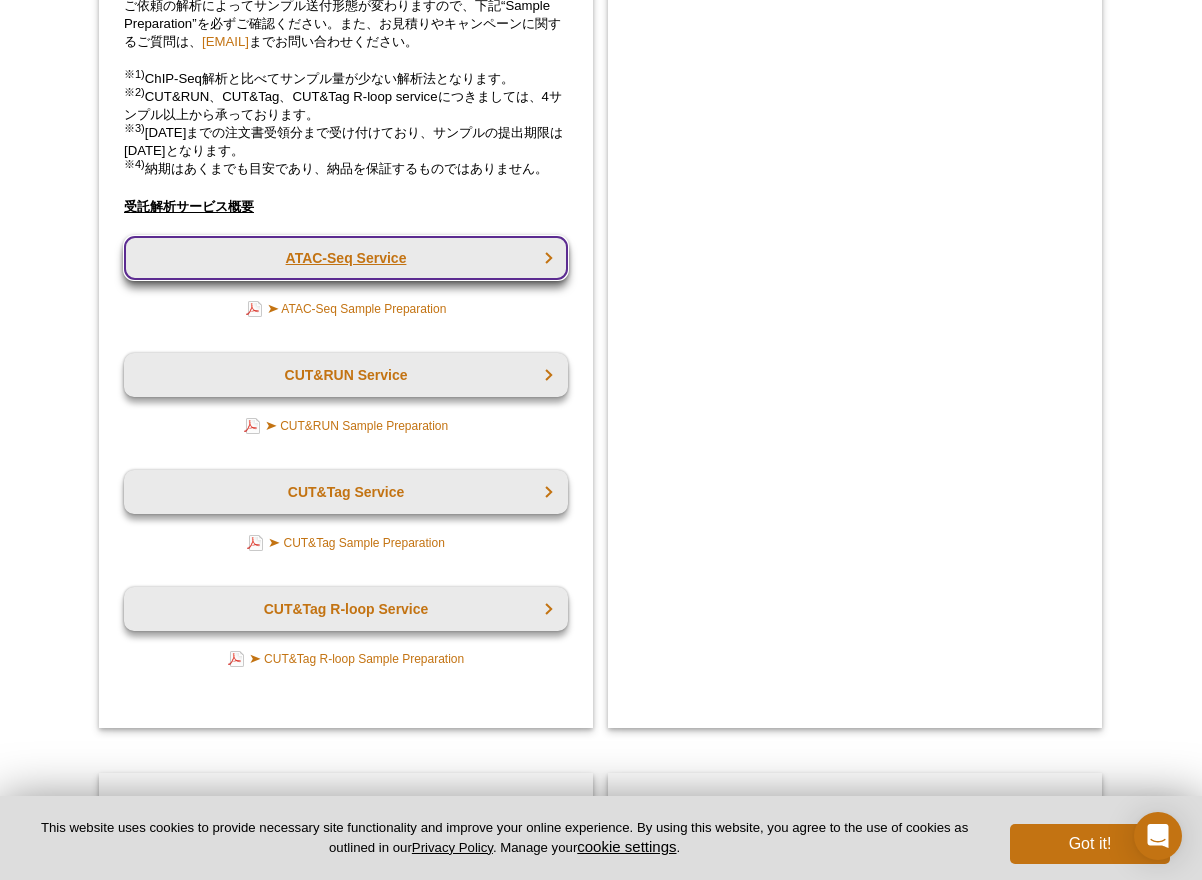 click on "ATAC-Seq Service" at bounding box center [346, 258] 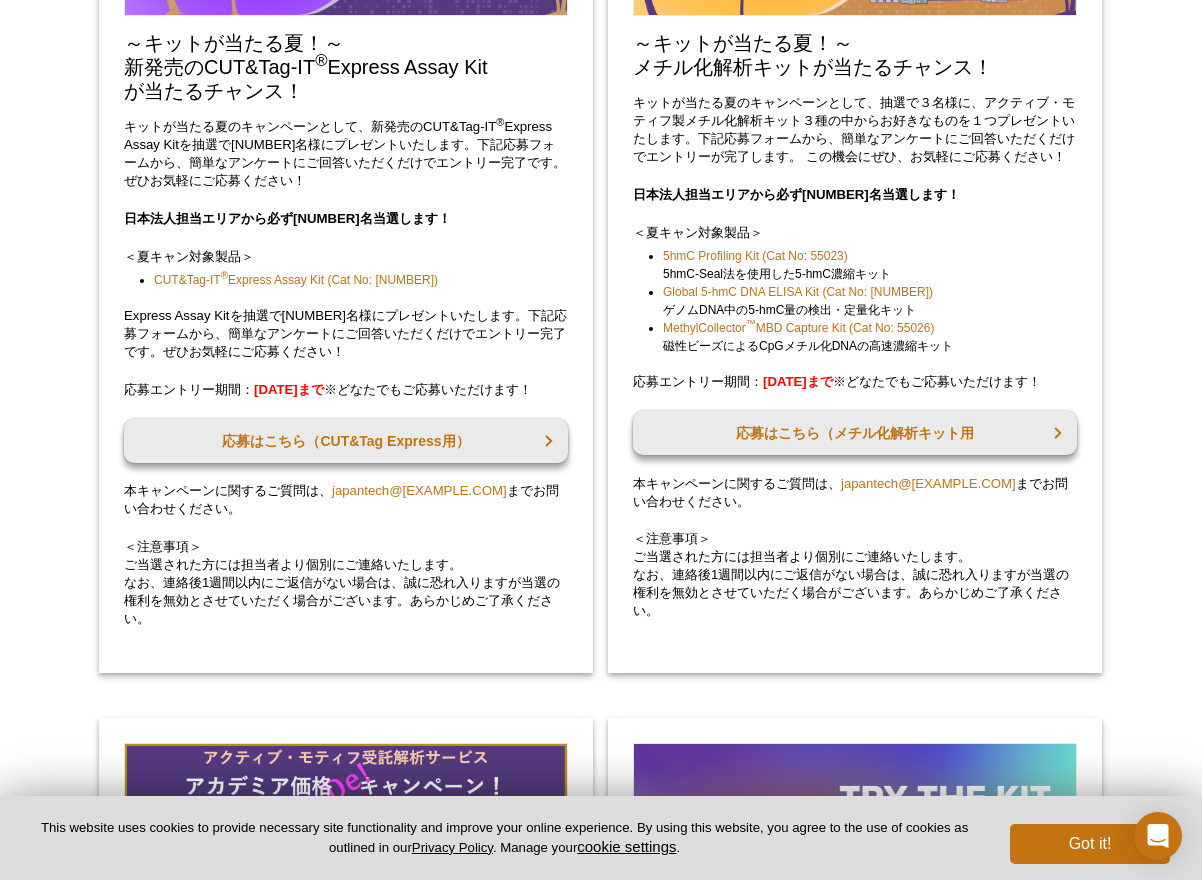 scroll, scrollTop: 378, scrollLeft: 0, axis: vertical 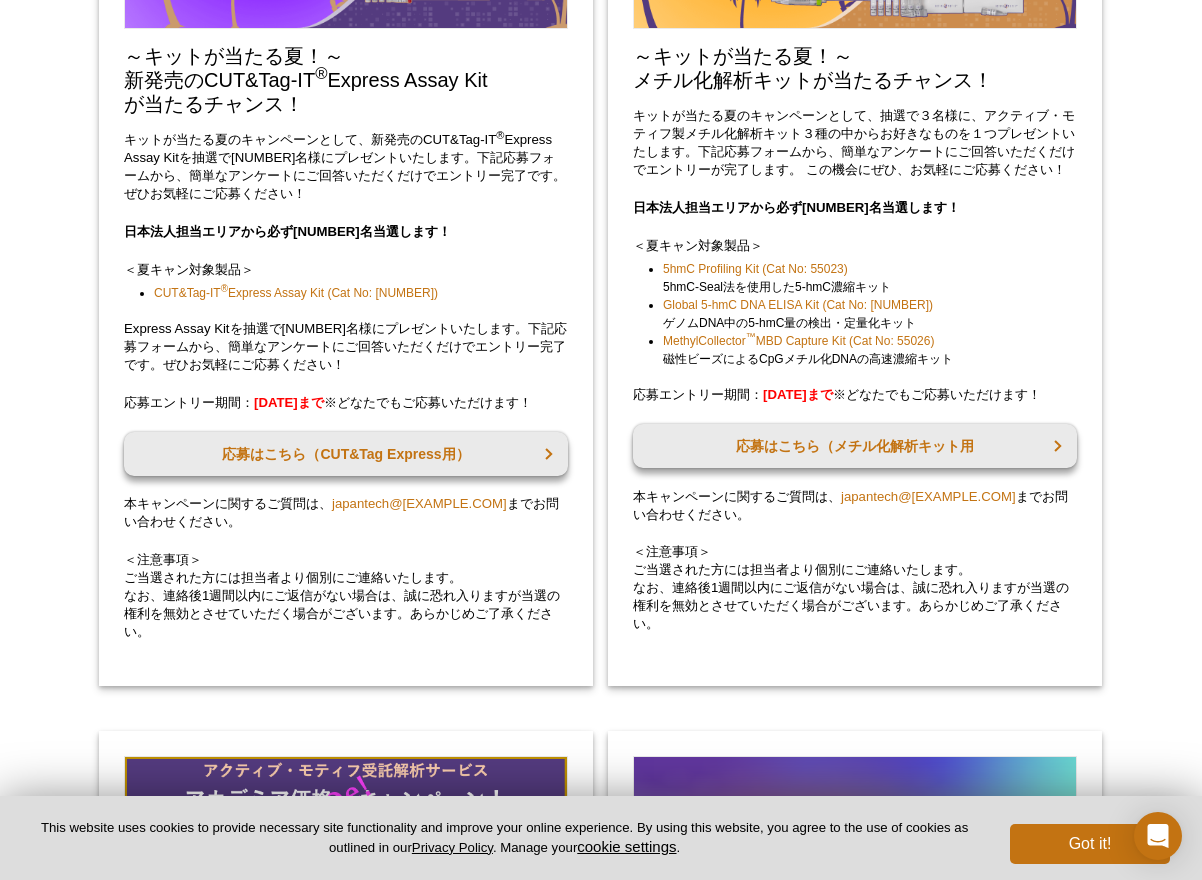 drag, startPoint x: 395, startPoint y: 438, endPoint x: 127, endPoint y: 435, distance: 268.01678 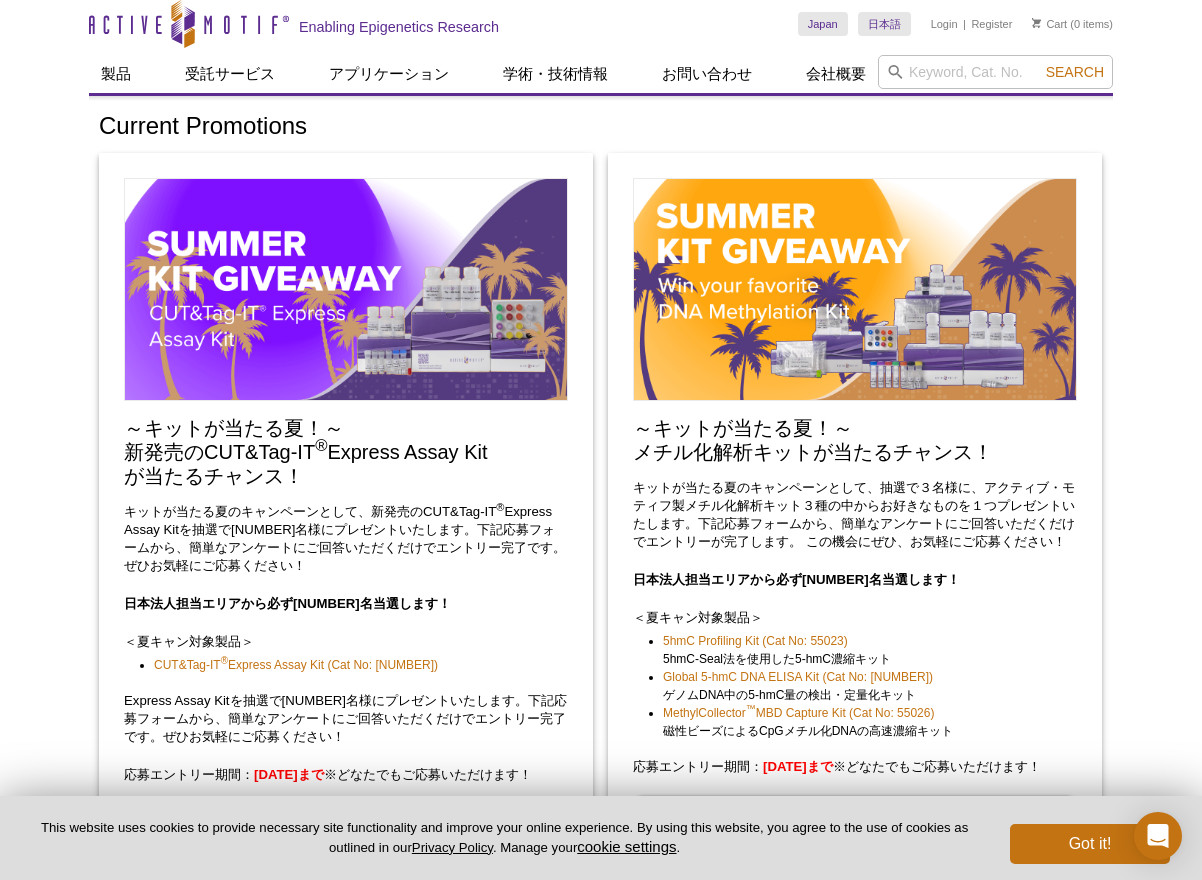 scroll, scrollTop: 0, scrollLeft: 0, axis: both 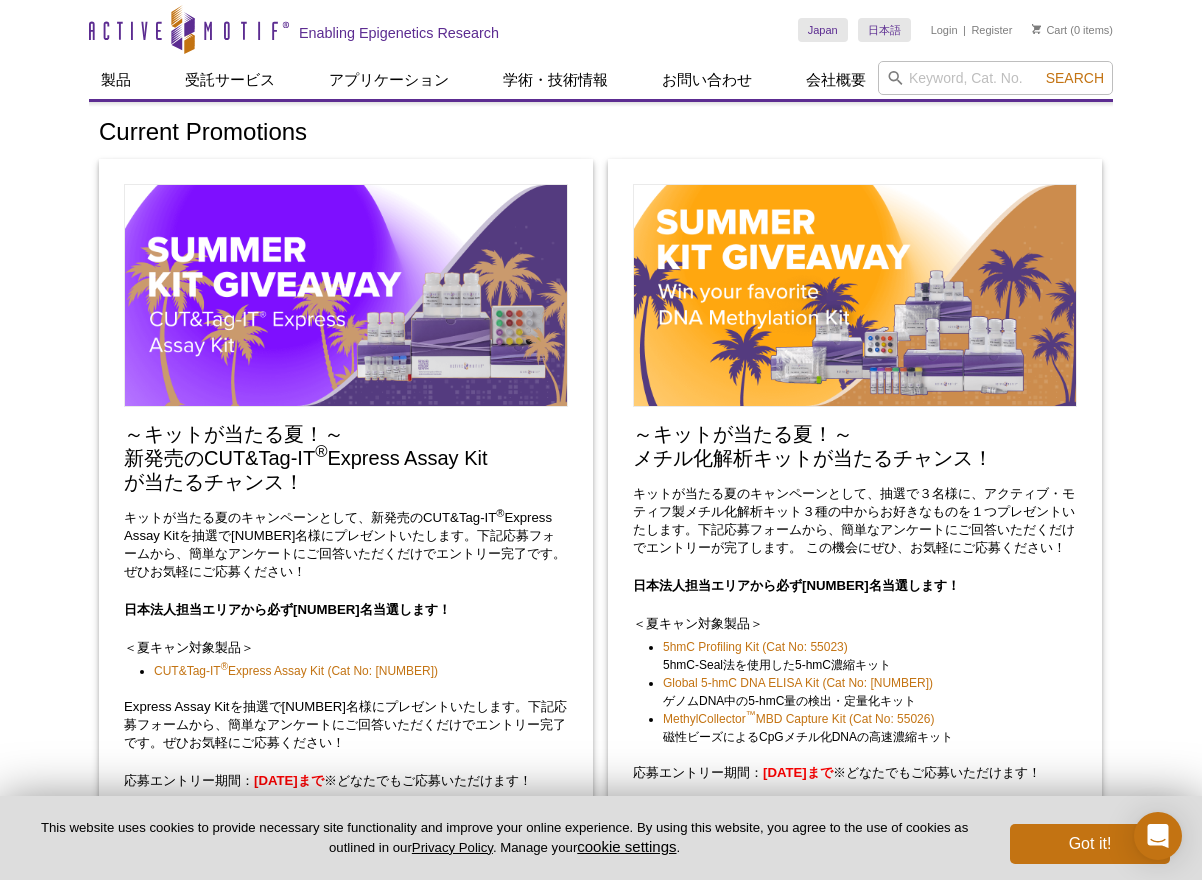 click on "～キットが当たる夏！～
新発売のCUT&Tag-IT ®
Express Assay Kit
が当たるチャンス！" at bounding box center [346, 458] 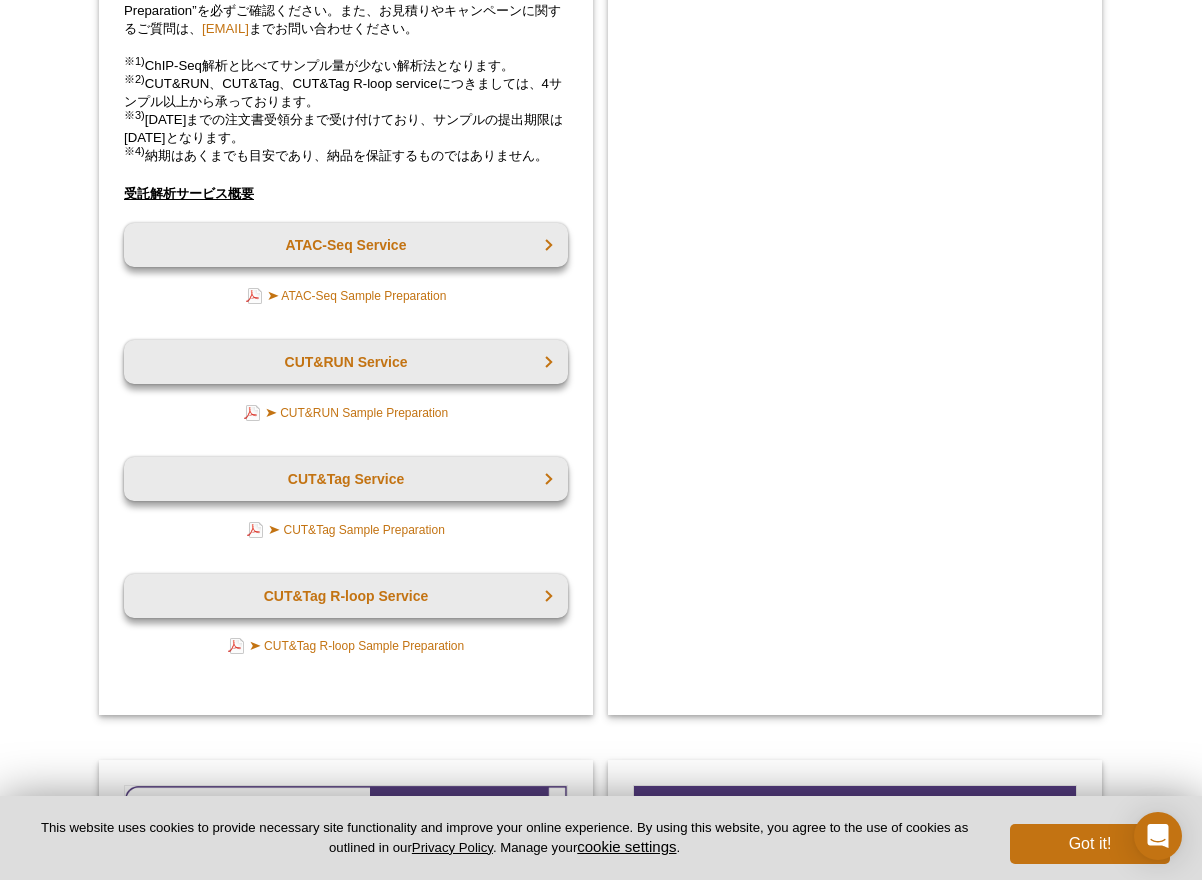 scroll, scrollTop: 1846, scrollLeft: 0, axis: vertical 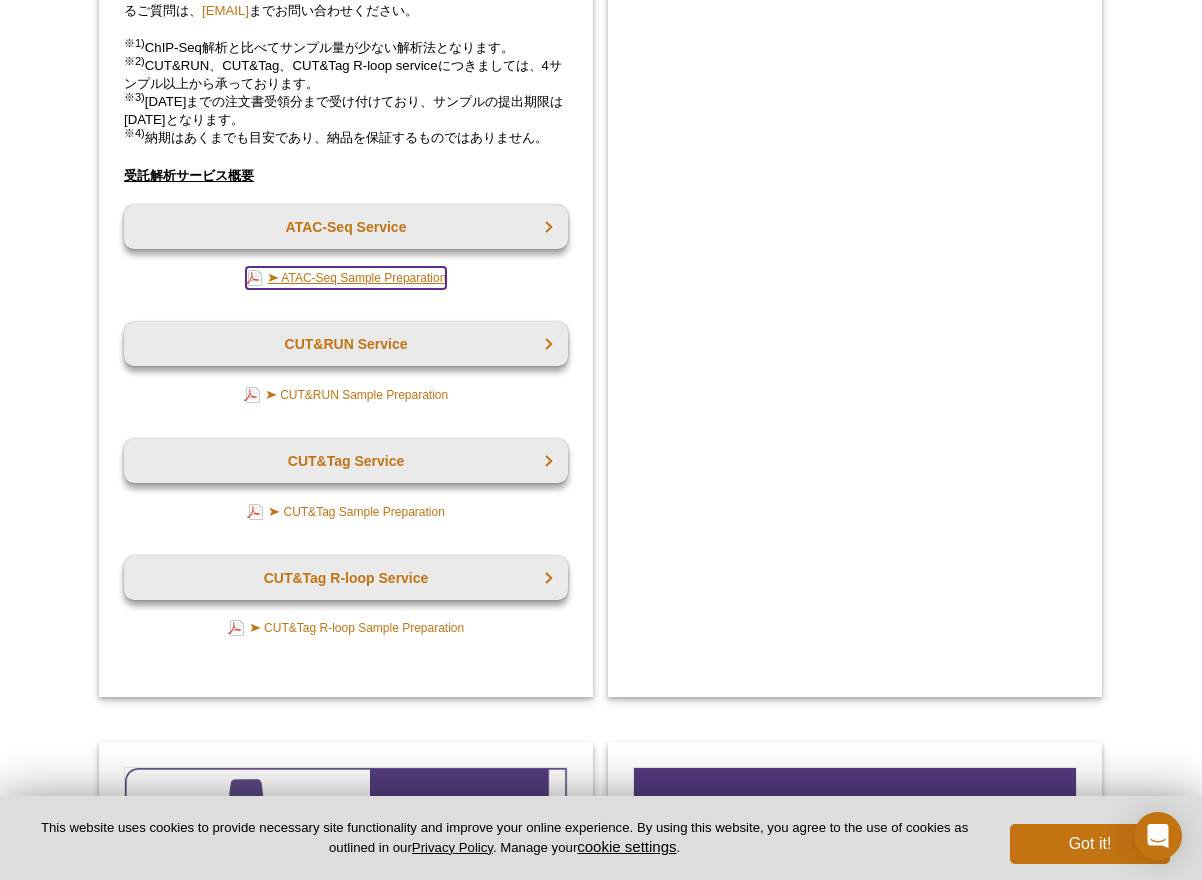 click on "➤ ATAC-Seq Sample Preparation" at bounding box center (346, 278) 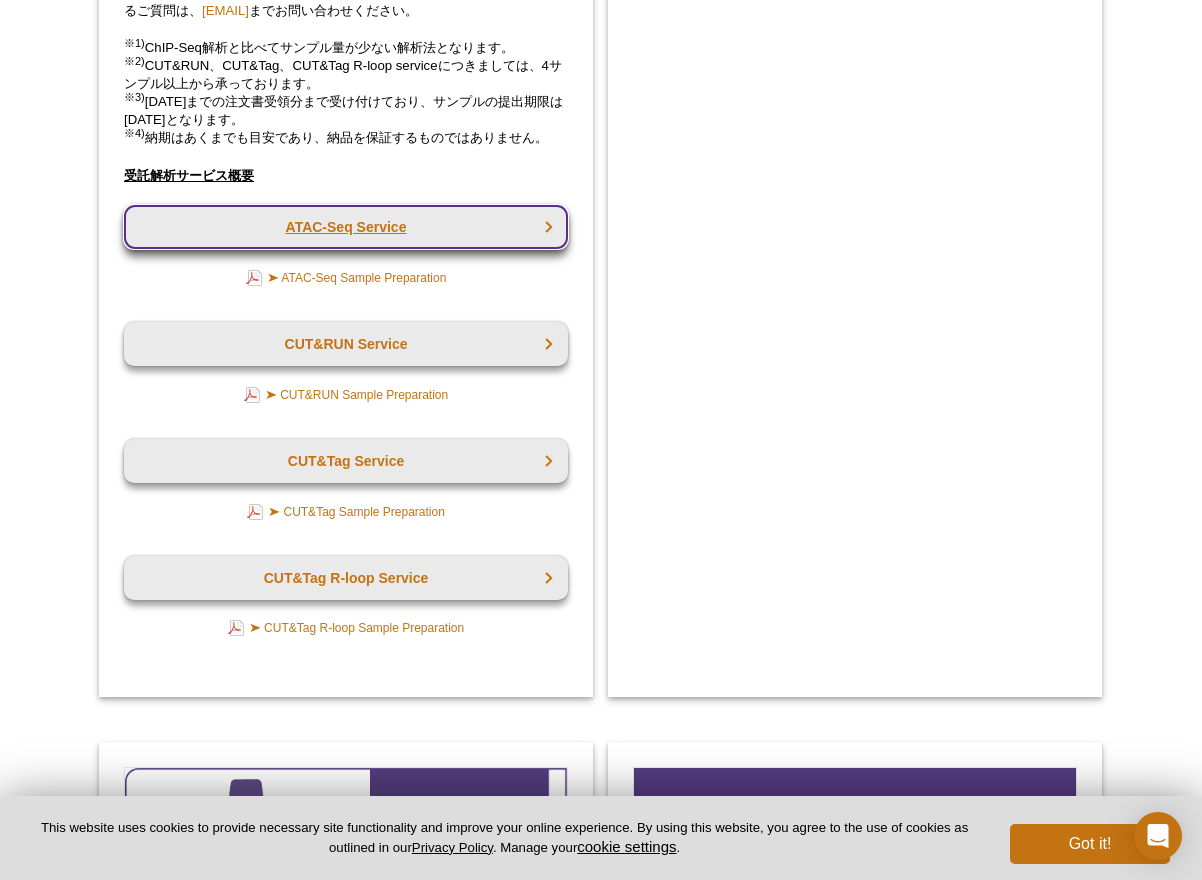 click on "ATAC-Seq Service" at bounding box center (346, 227) 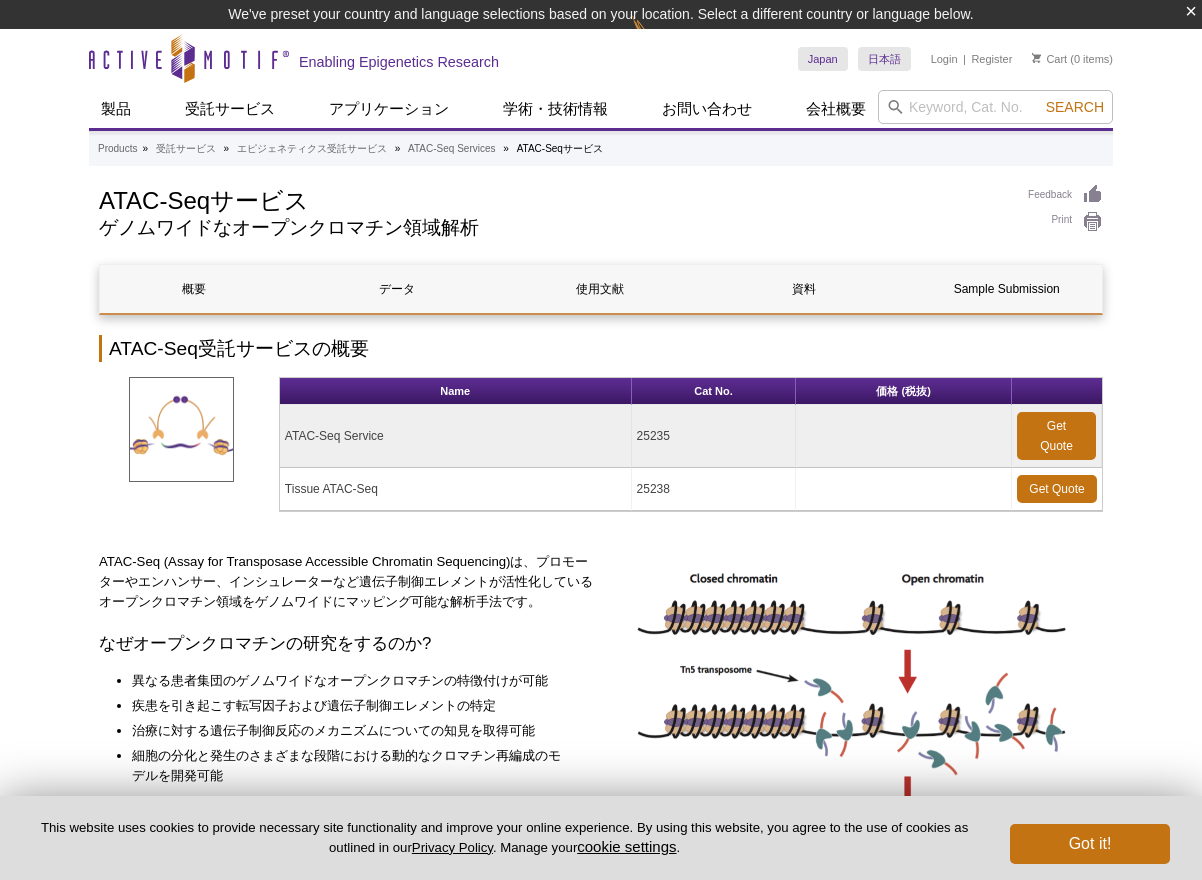 scroll, scrollTop: 0, scrollLeft: 0, axis: both 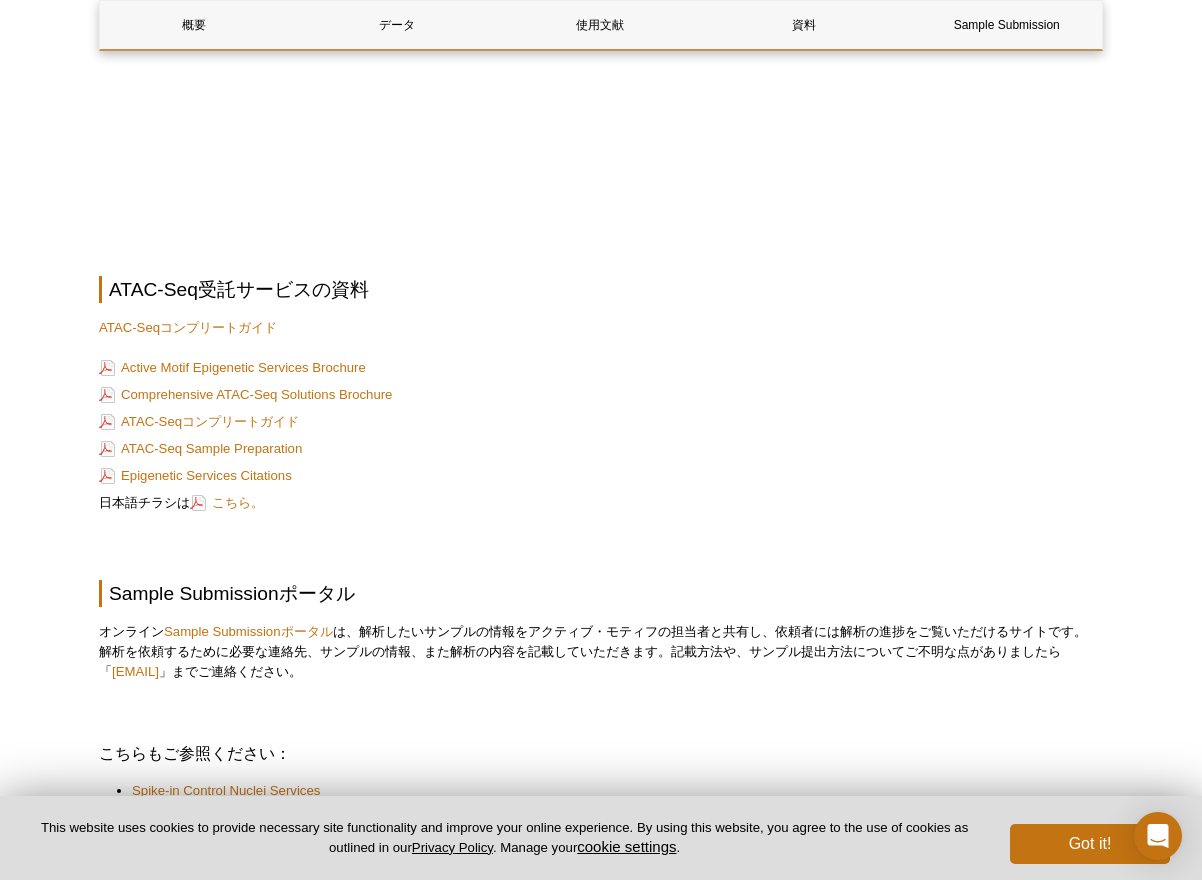 click on "Epigenetic Services Citations" at bounding box center (601, 476) 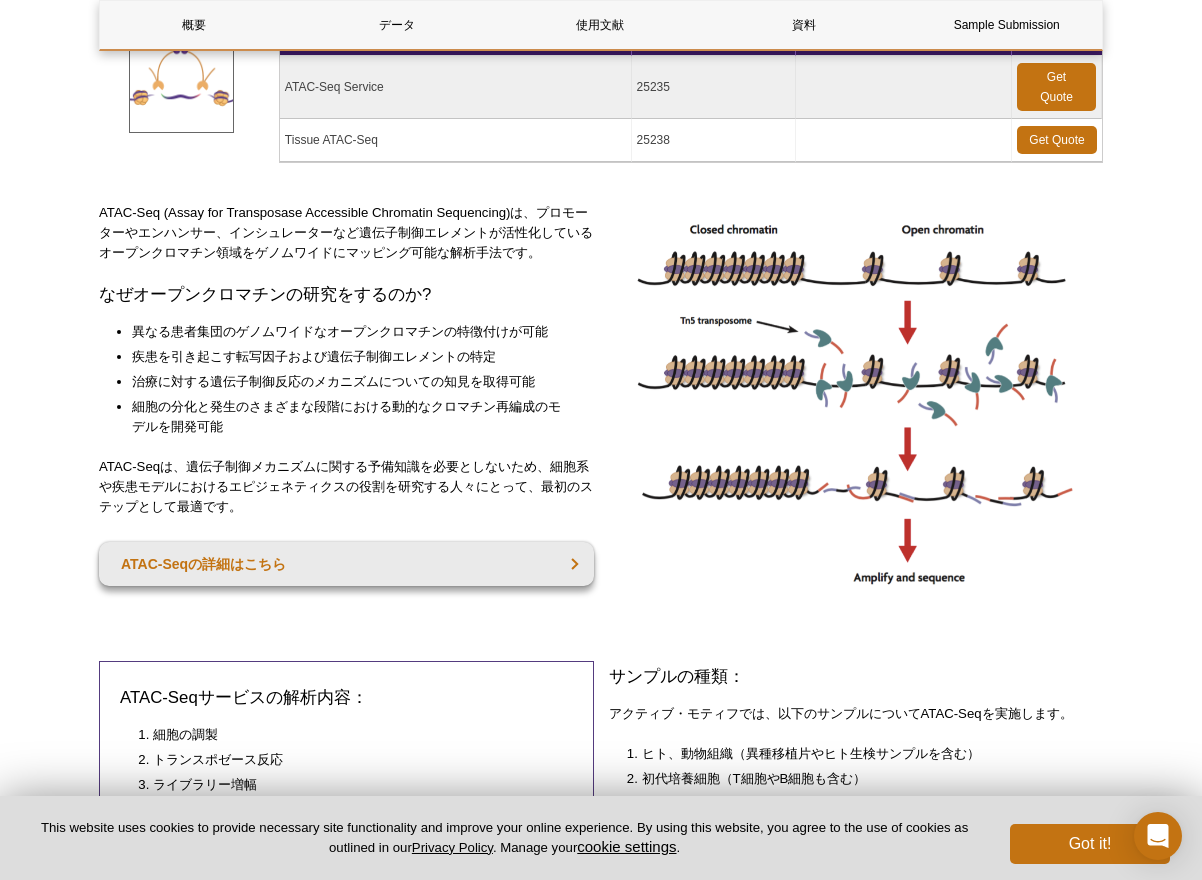 scroll, scrollTop: 0, scrollLeft: 0, axis: both 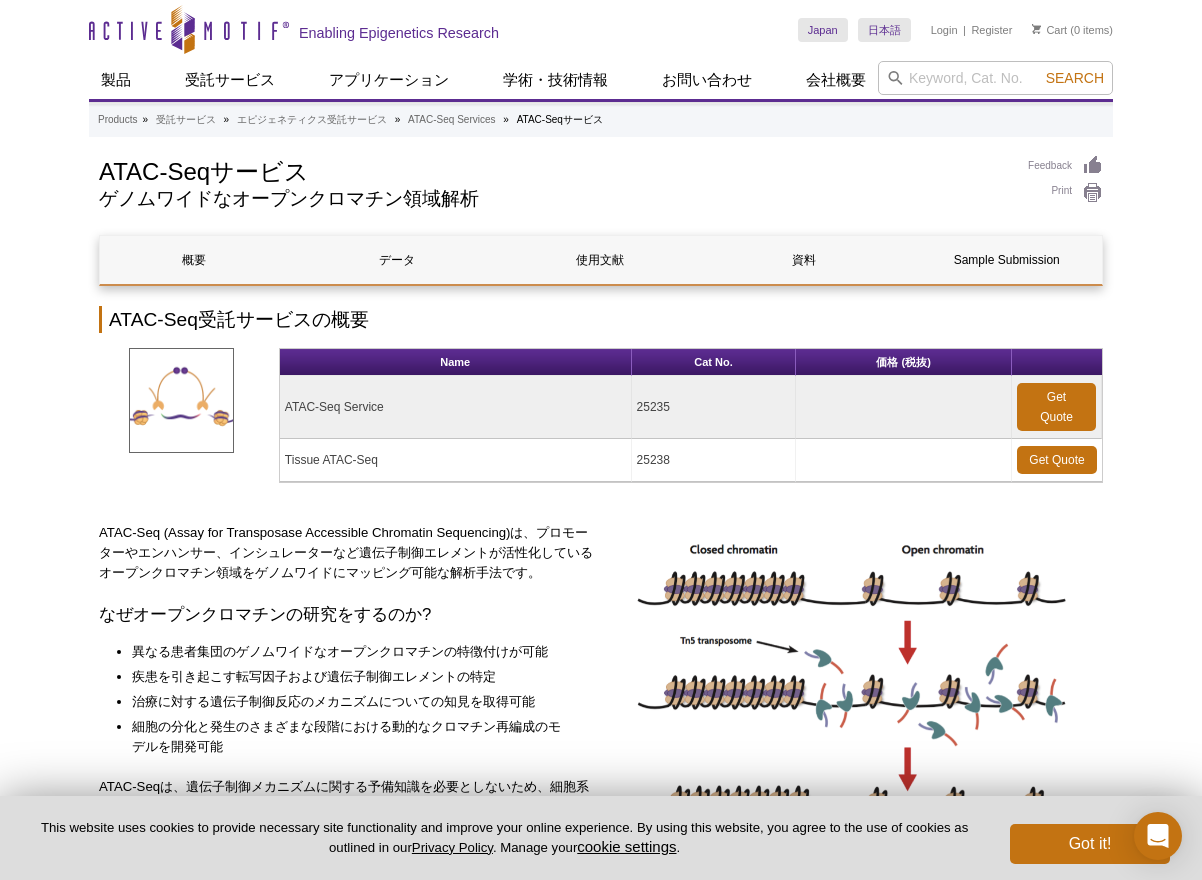 click on "ATAC-Seq受託サービスの概要" at bounding box center [601, 319] 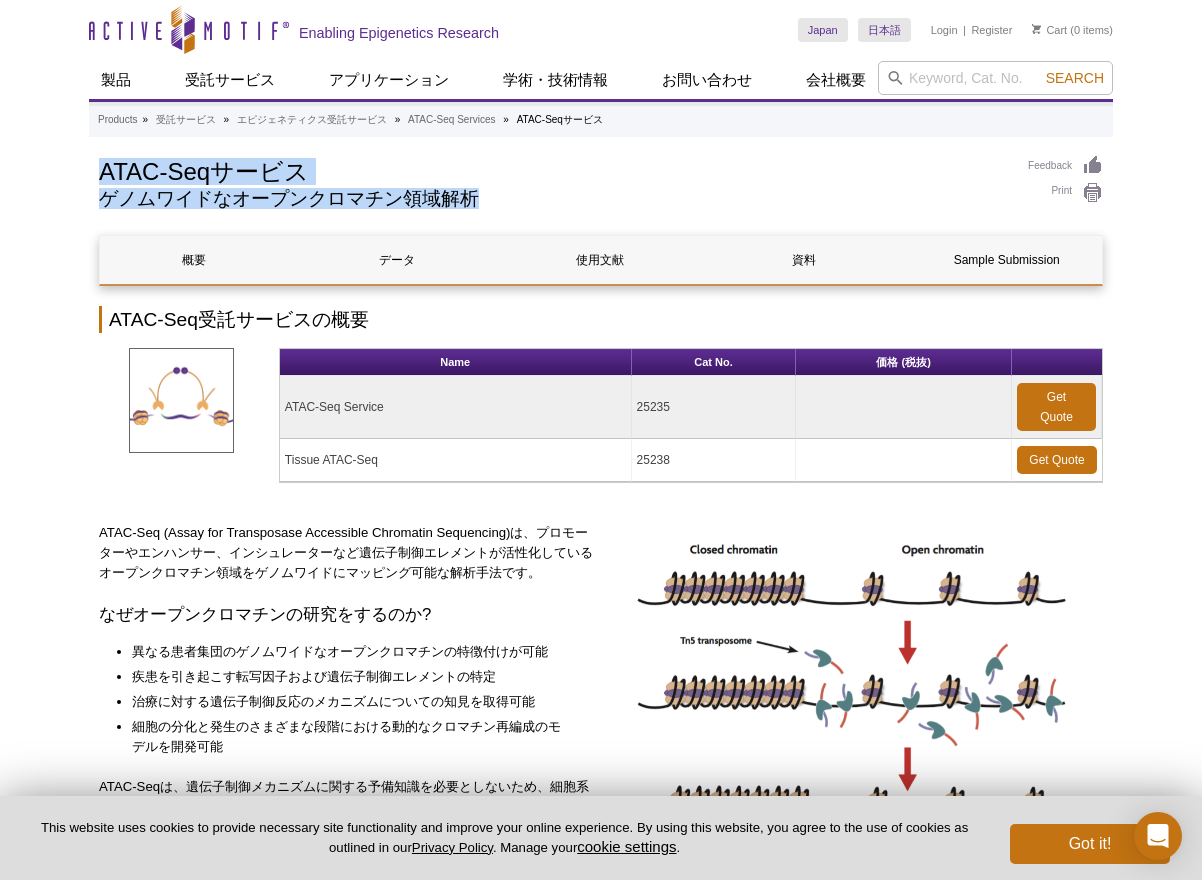 drag, startPoint x: 534, startPoint y: 191, endPoint x: 144, endPoint y: 153, distance: 391.84692 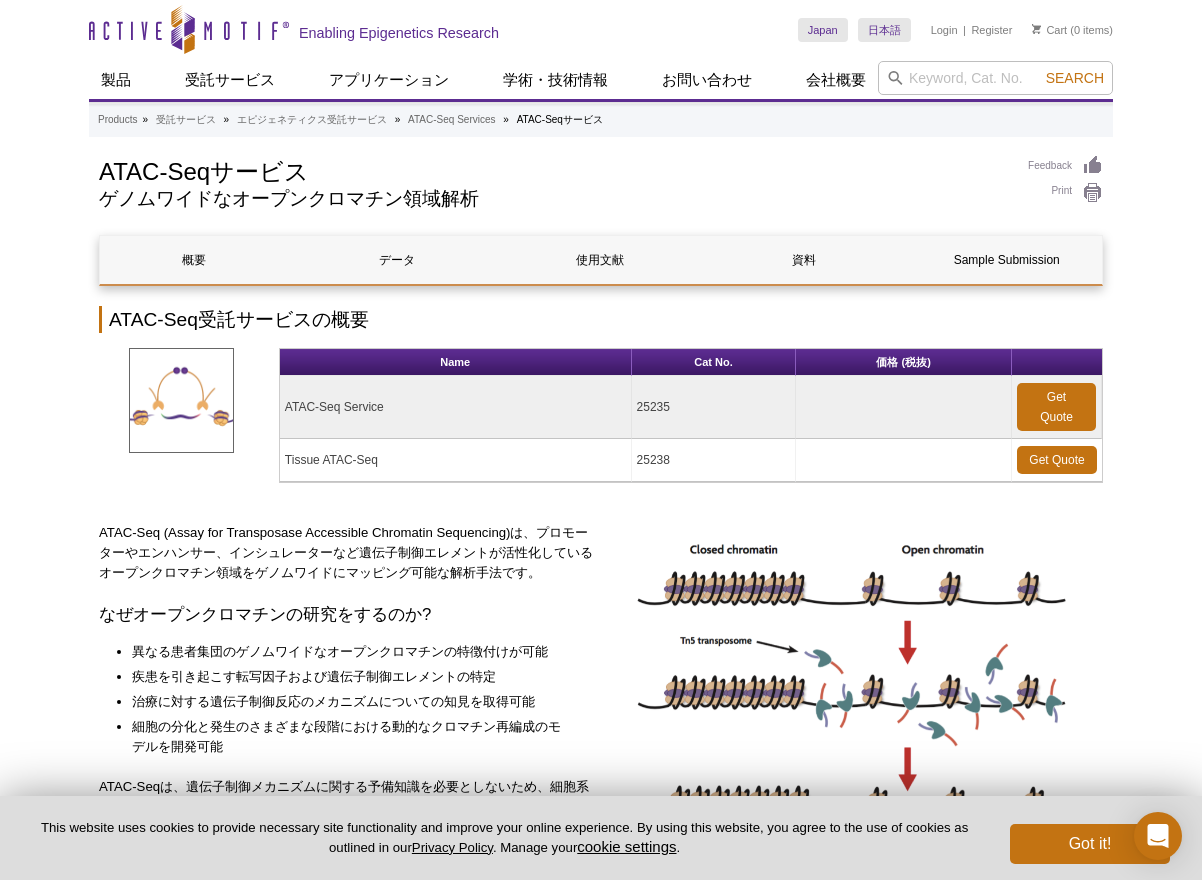 click on "ATAC-Seqサービス" at bounding box center (553, 170) 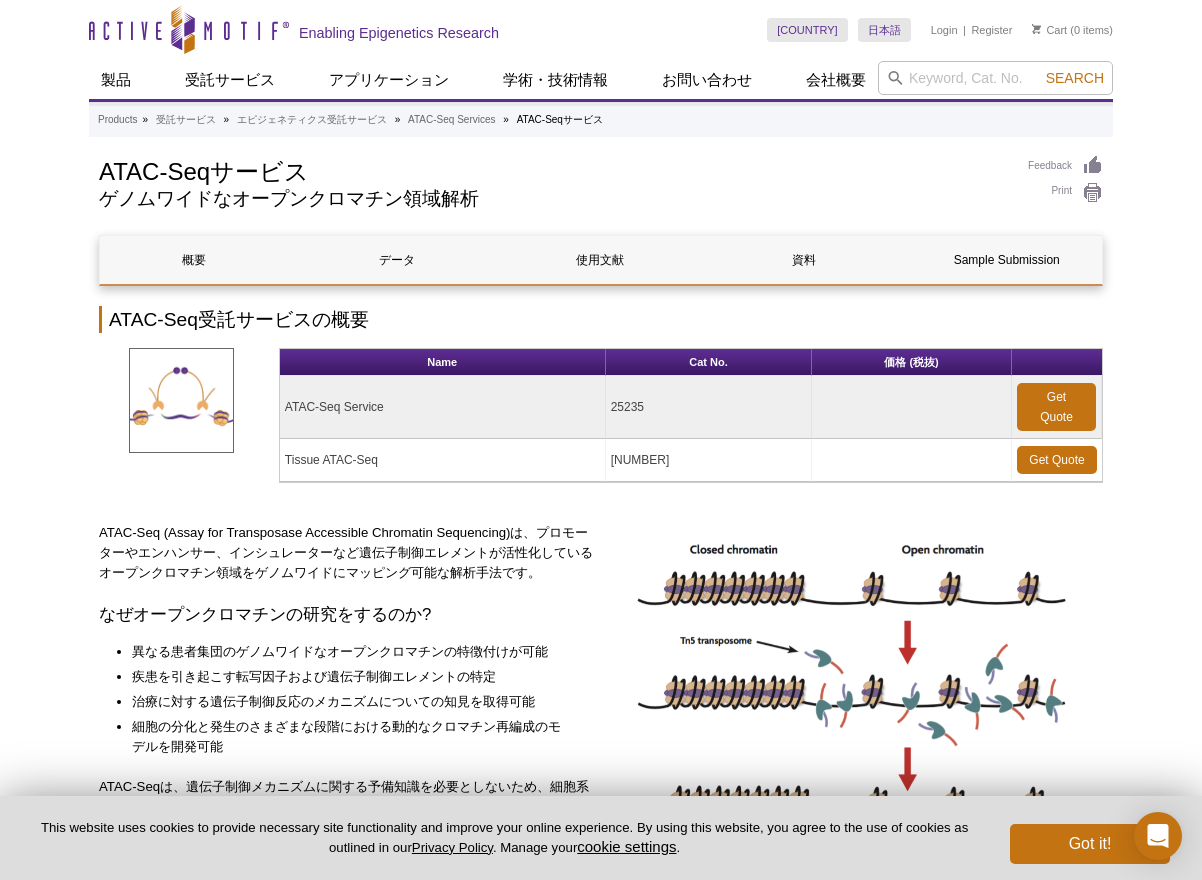 scroll, scrollTop: 0, scrollLeft: 0, axis: both 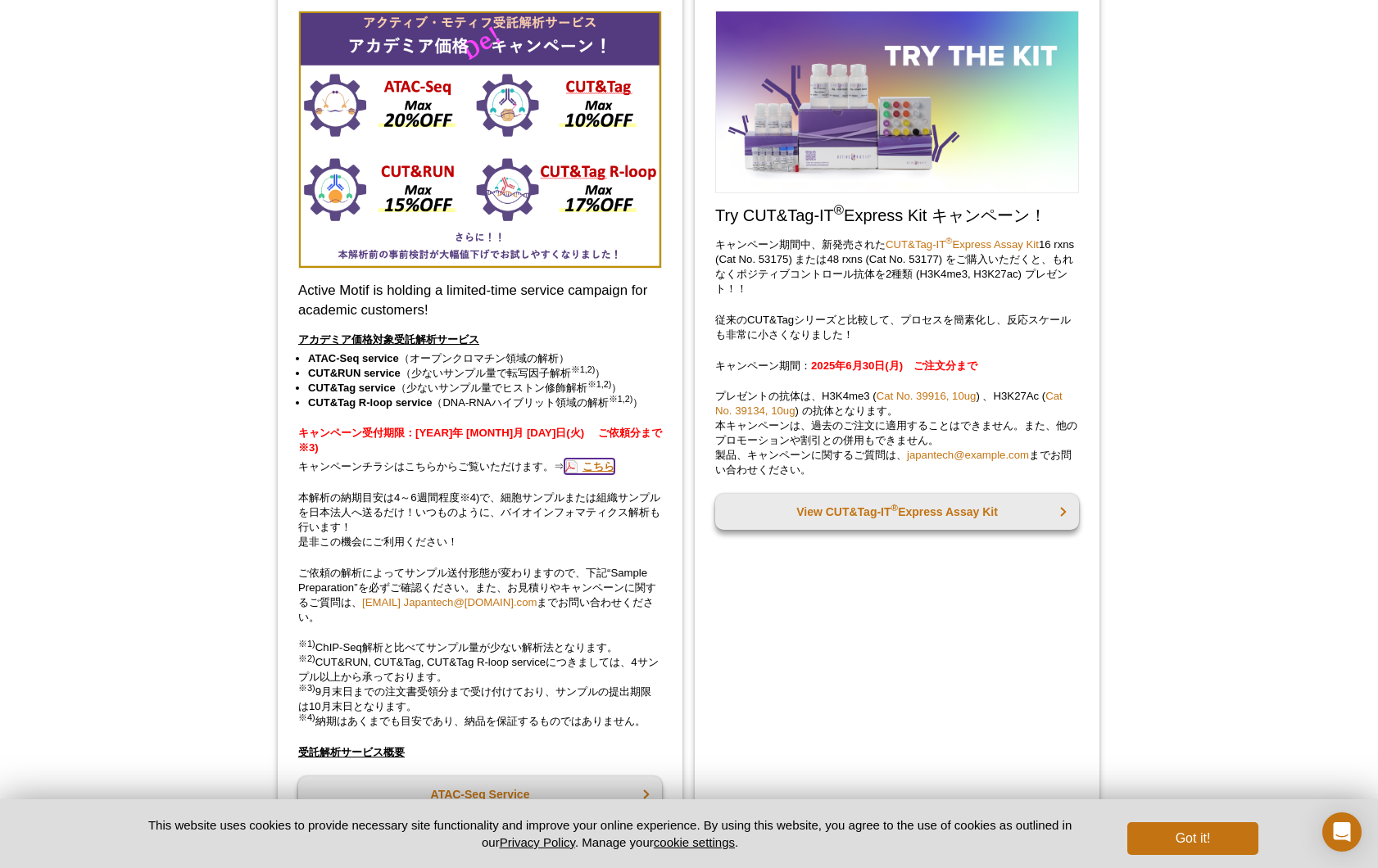 click on "こちら" at bounding box center [589, 466] 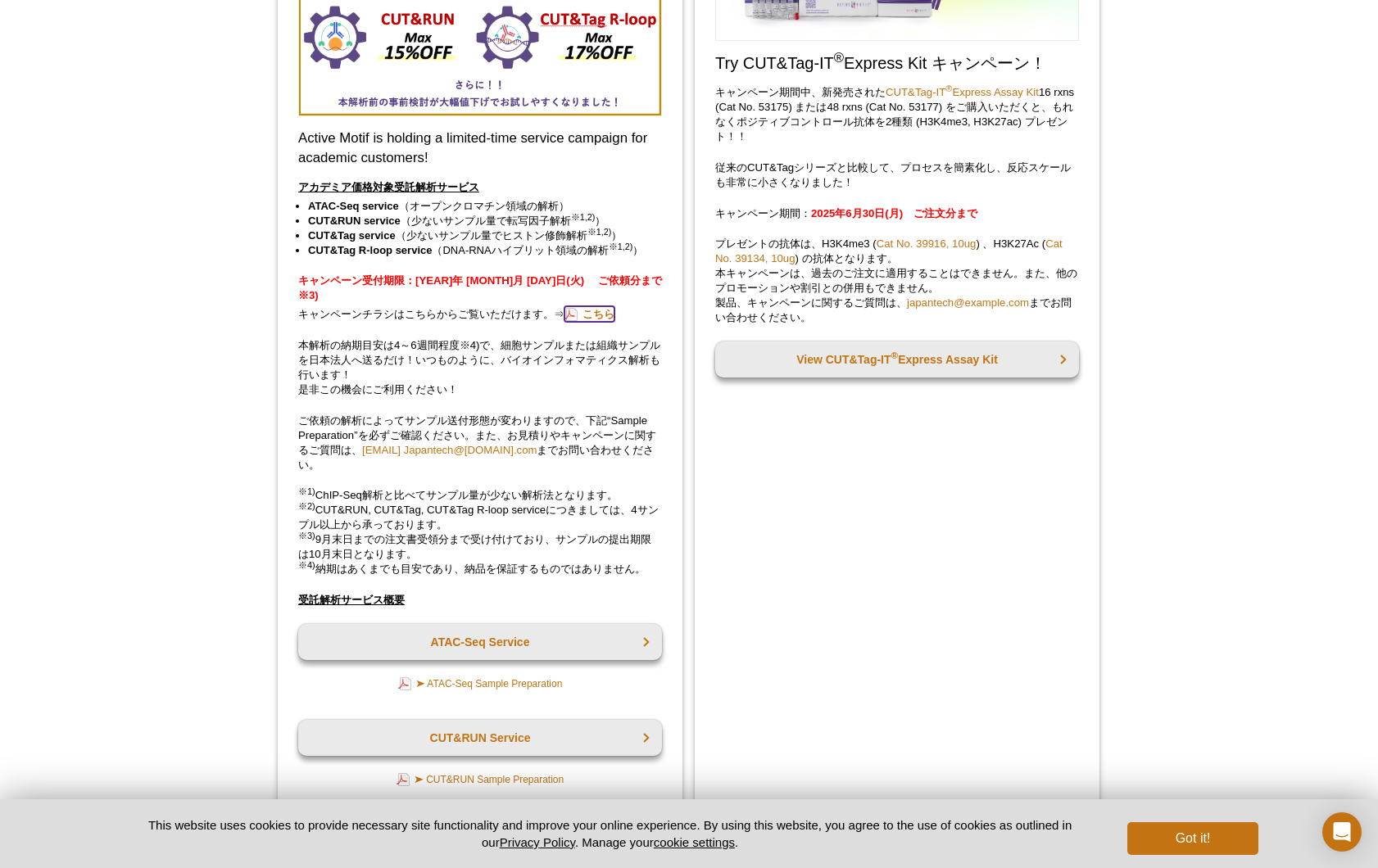 scroll, scrollTop: 1196, scrollLeft: 0, axis: vertical 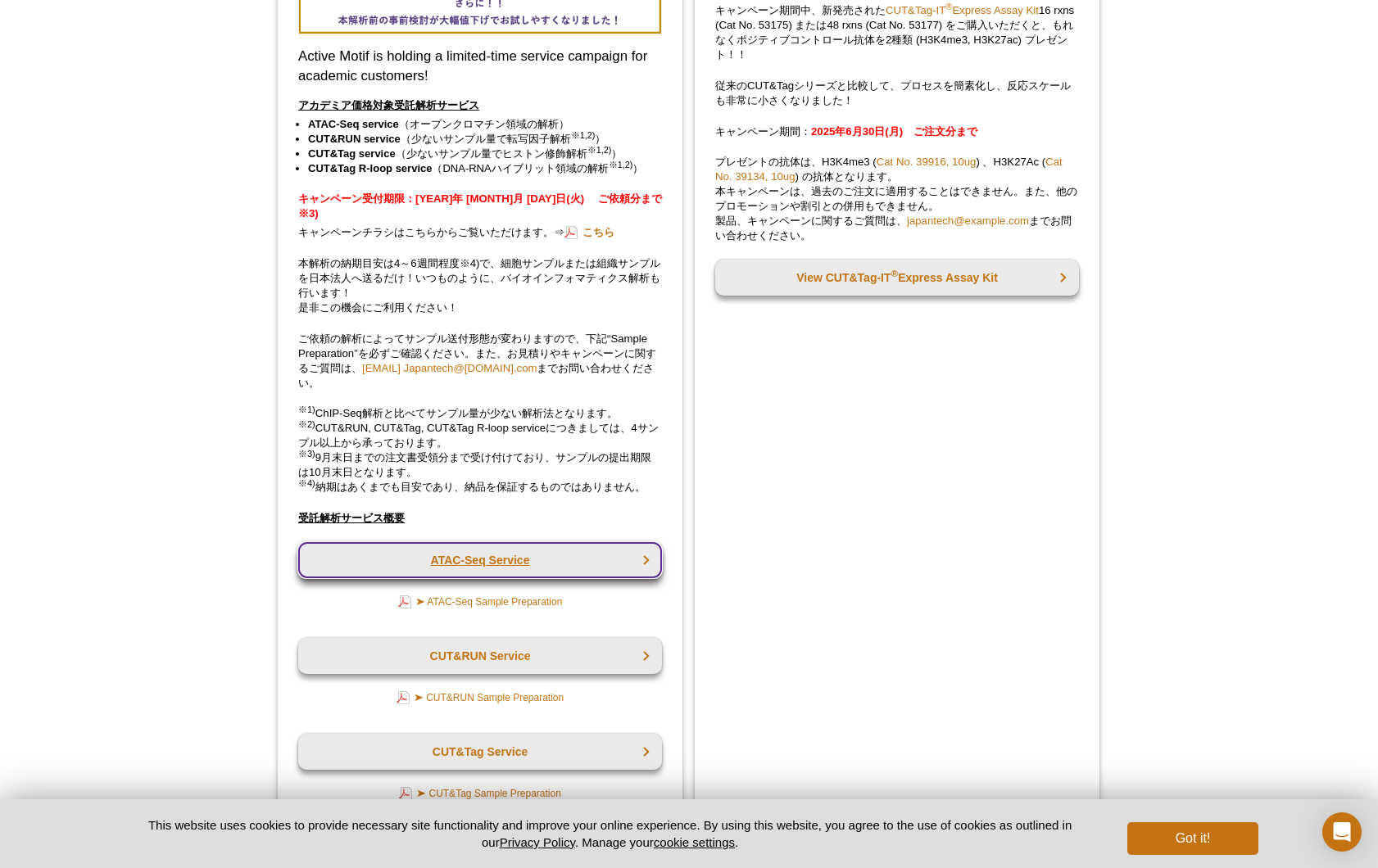 click on "ATAC-Seq Service" at bounding box center [480, 560] 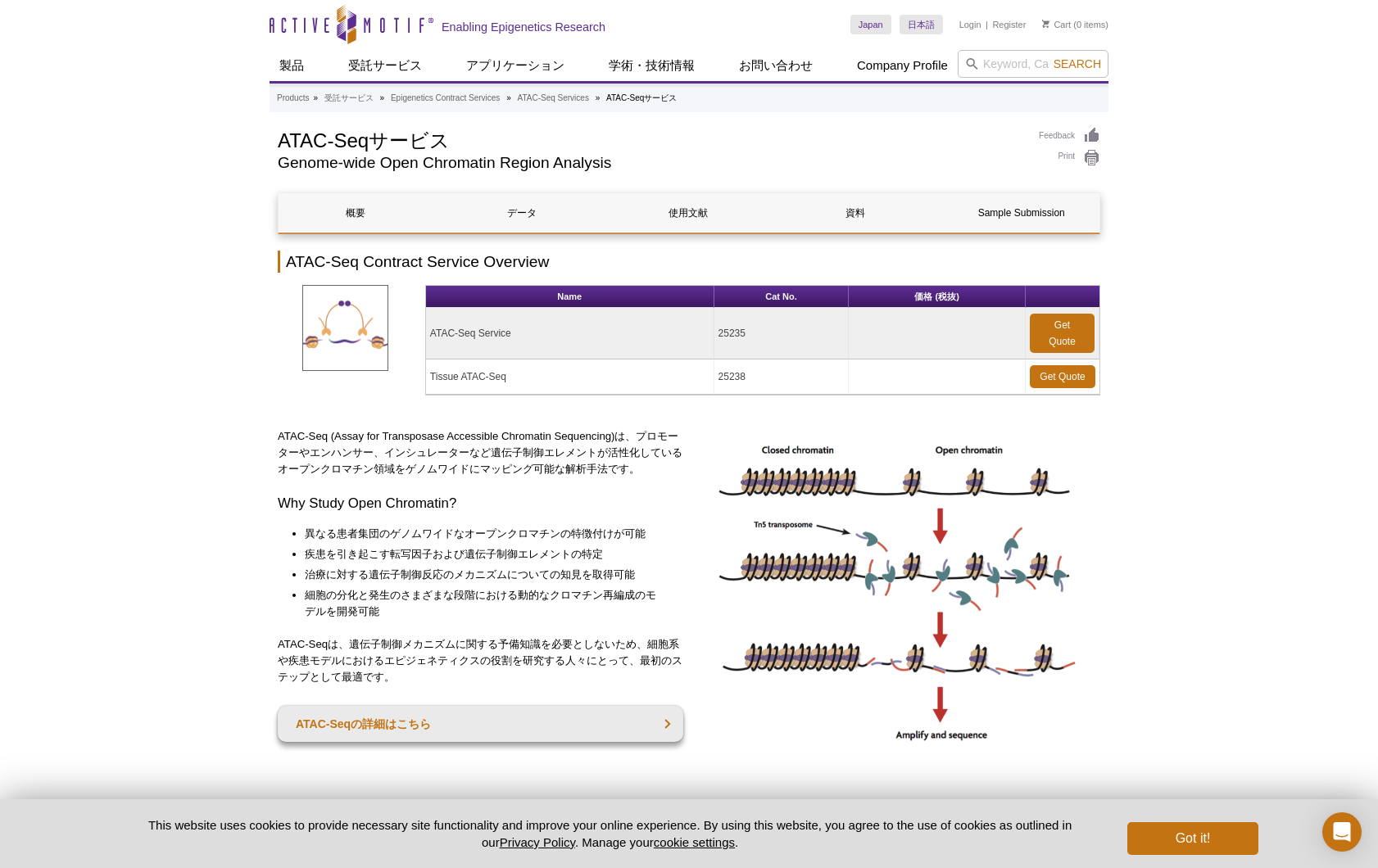 scroll, scrollTop: 0, scrollLeft: 0, axis: both 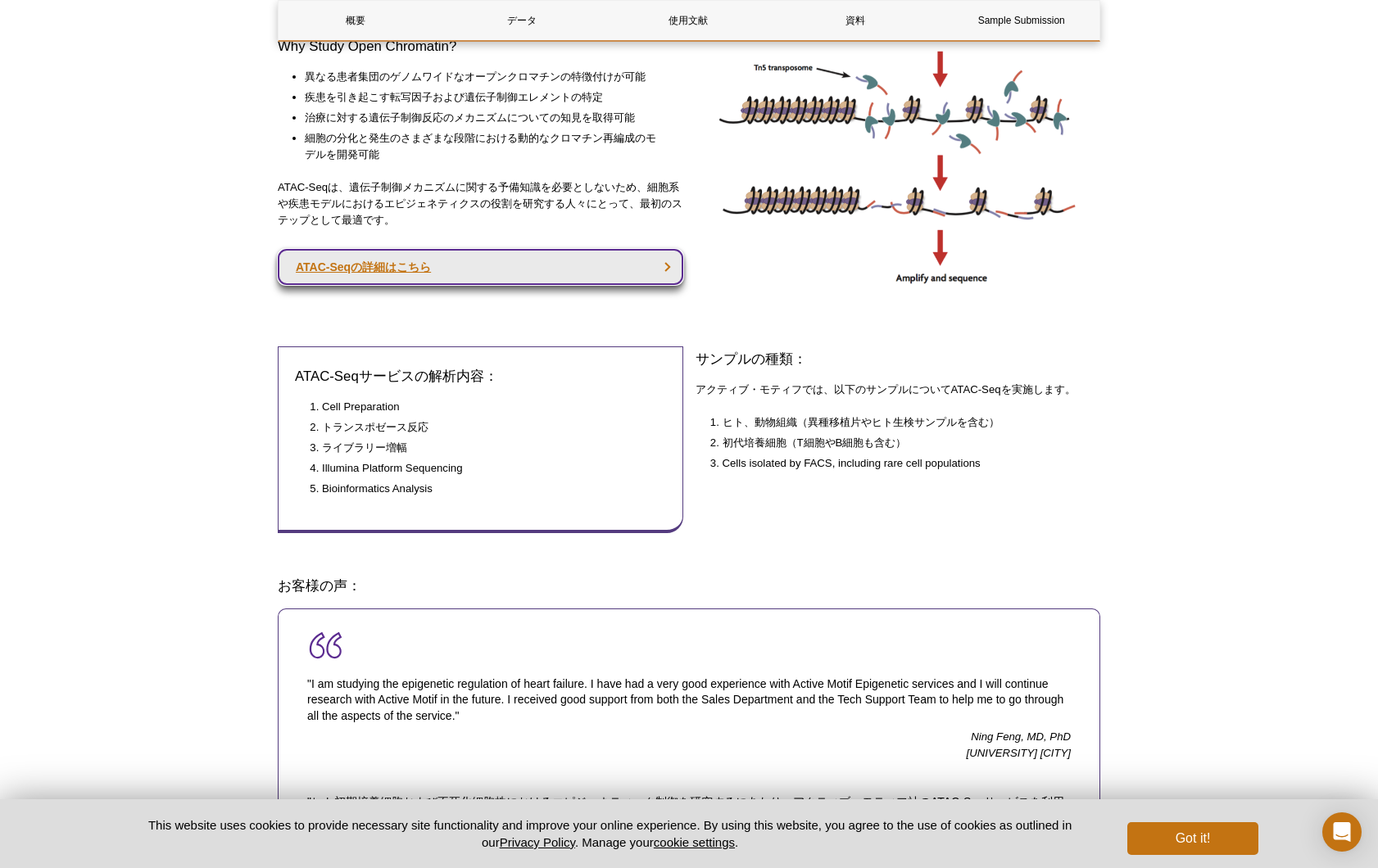 click on "ATAC-Seqの詳細はこちら" at bounding box center [480, 267] 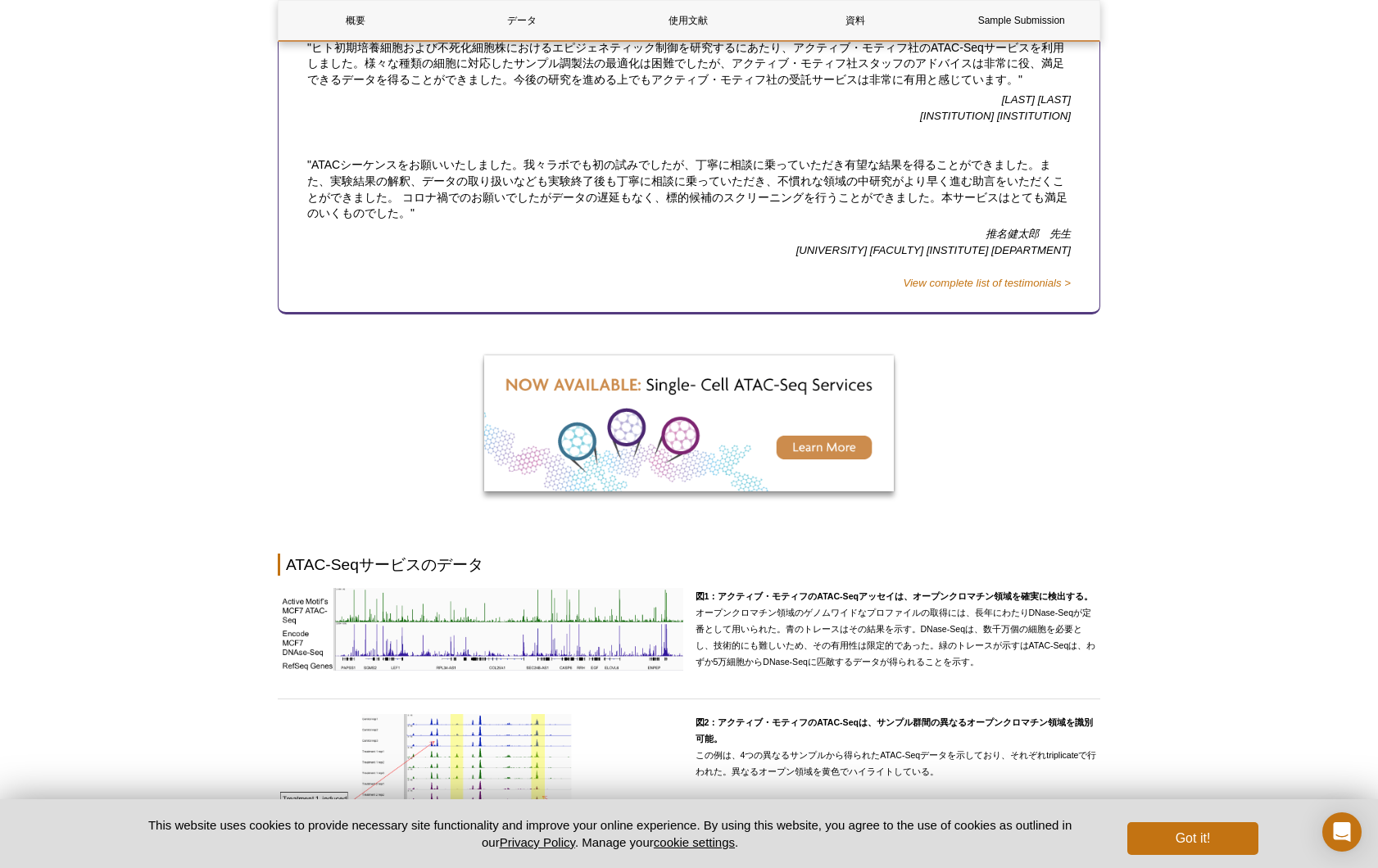 scroll, scrollTop: 1214, scrollLeft: 0, axis: vertical 